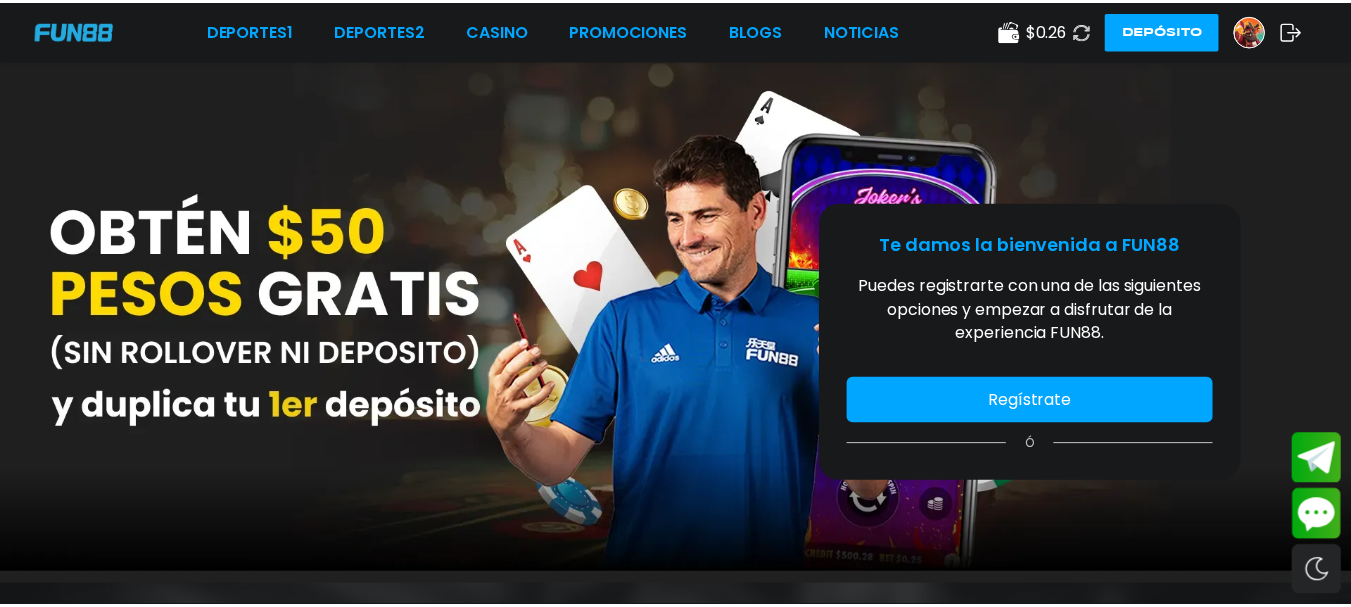 scroll, scrollTop: 0, scrollLeft: 0, axis: both 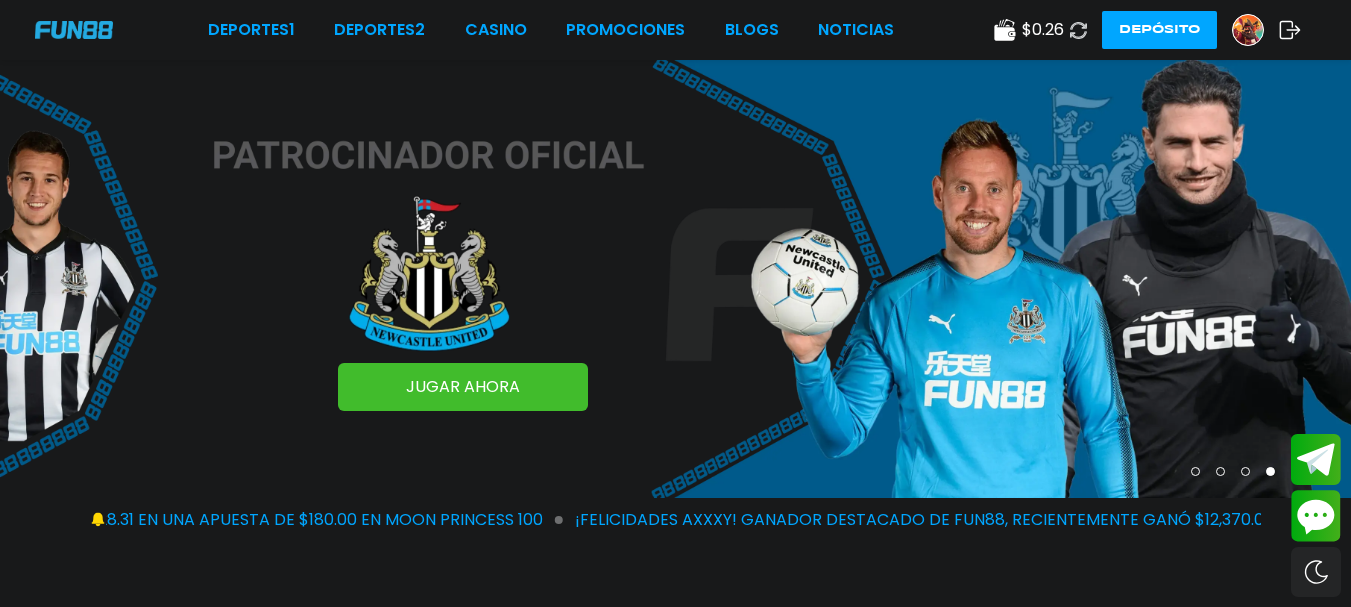 click at bounding box center (1248, 30) 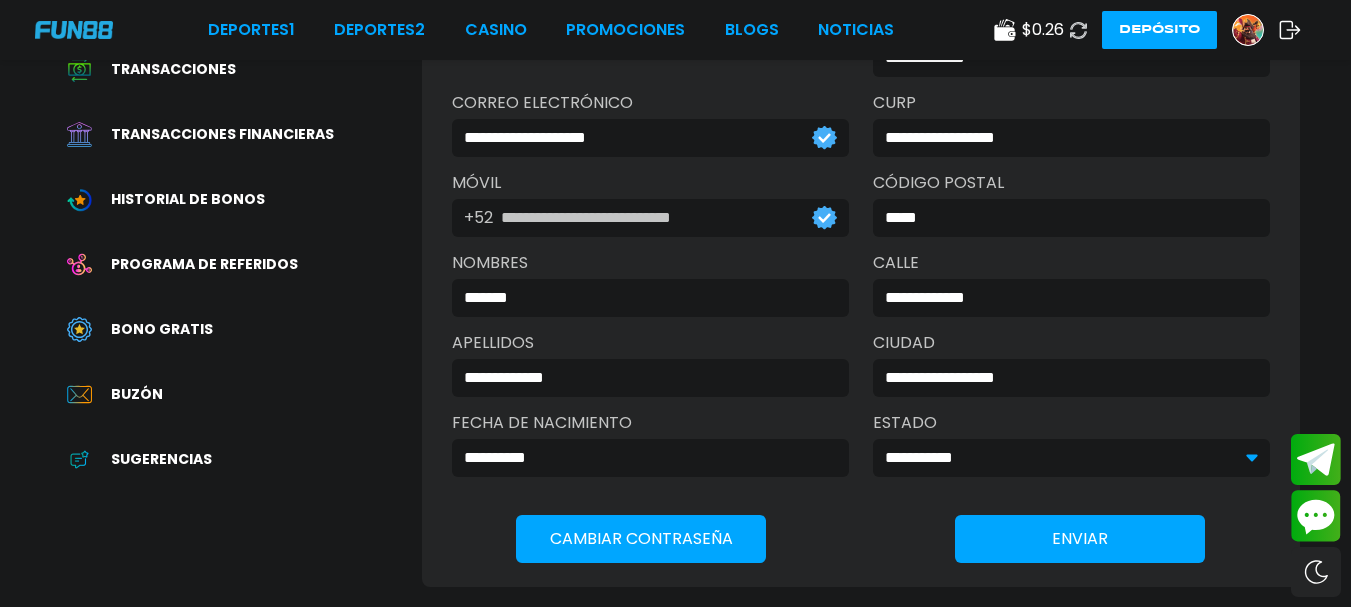 scroll, scrollTop: 245, scrollLeft: 0, axis: vertical 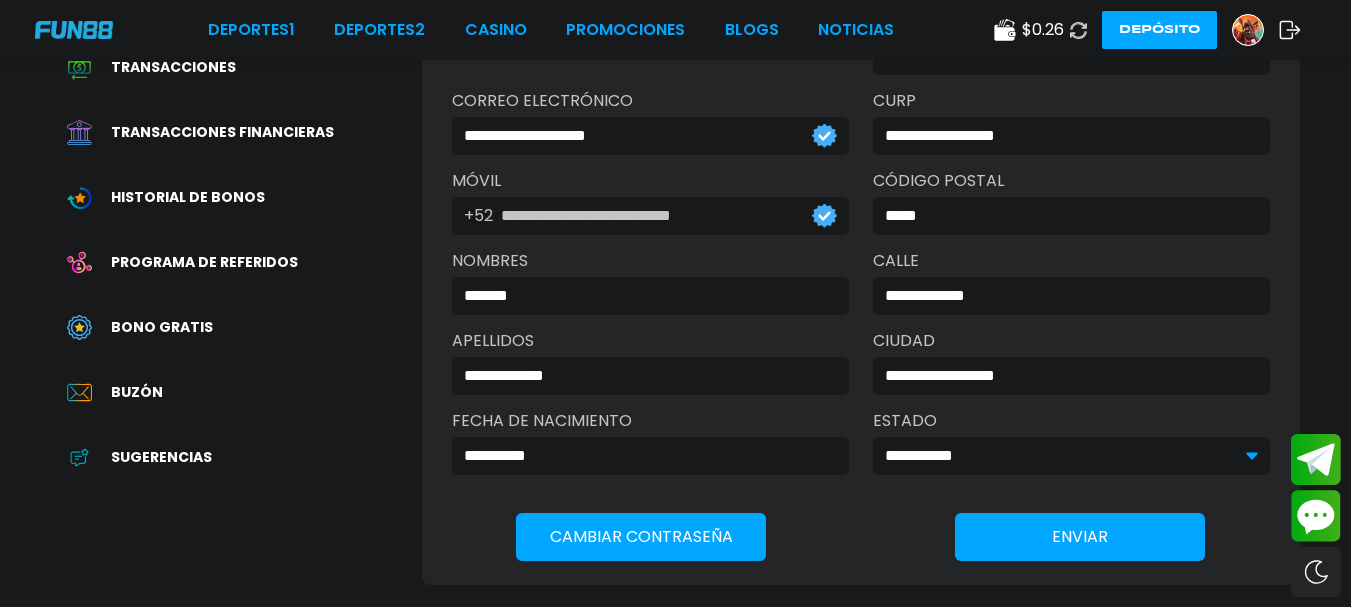 click on "Buzón" at bounding box center (237, 392) 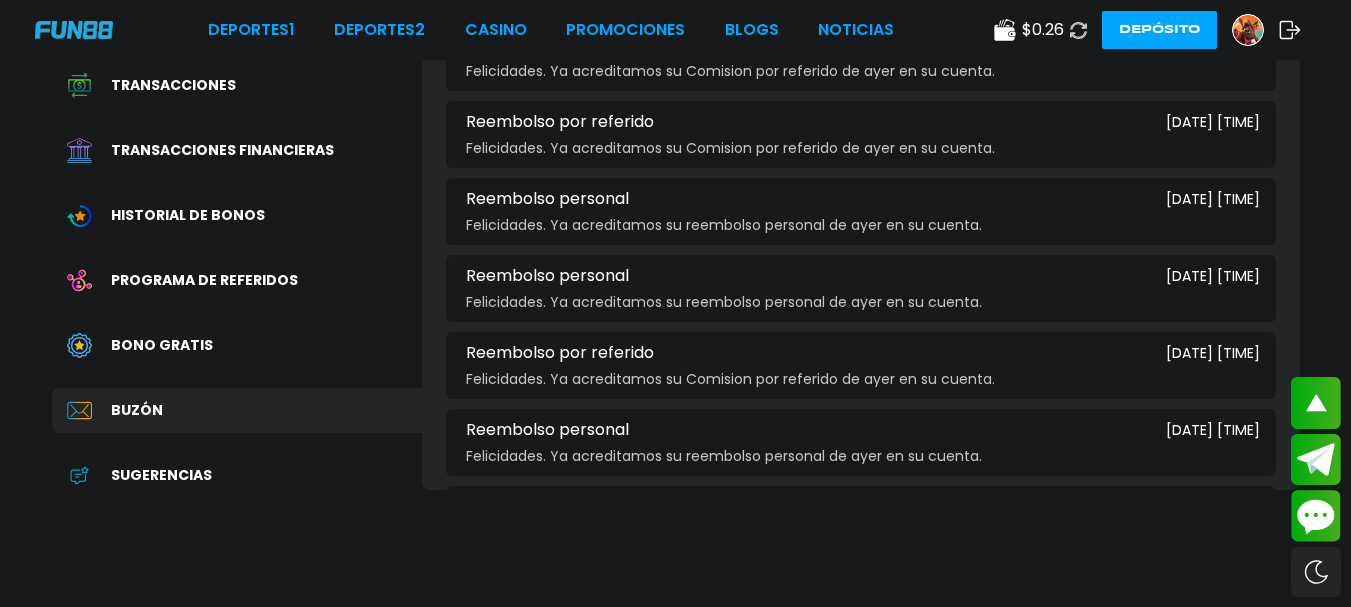scroll, scrollTop: 228, scrollLeft: 0, axis: vertical 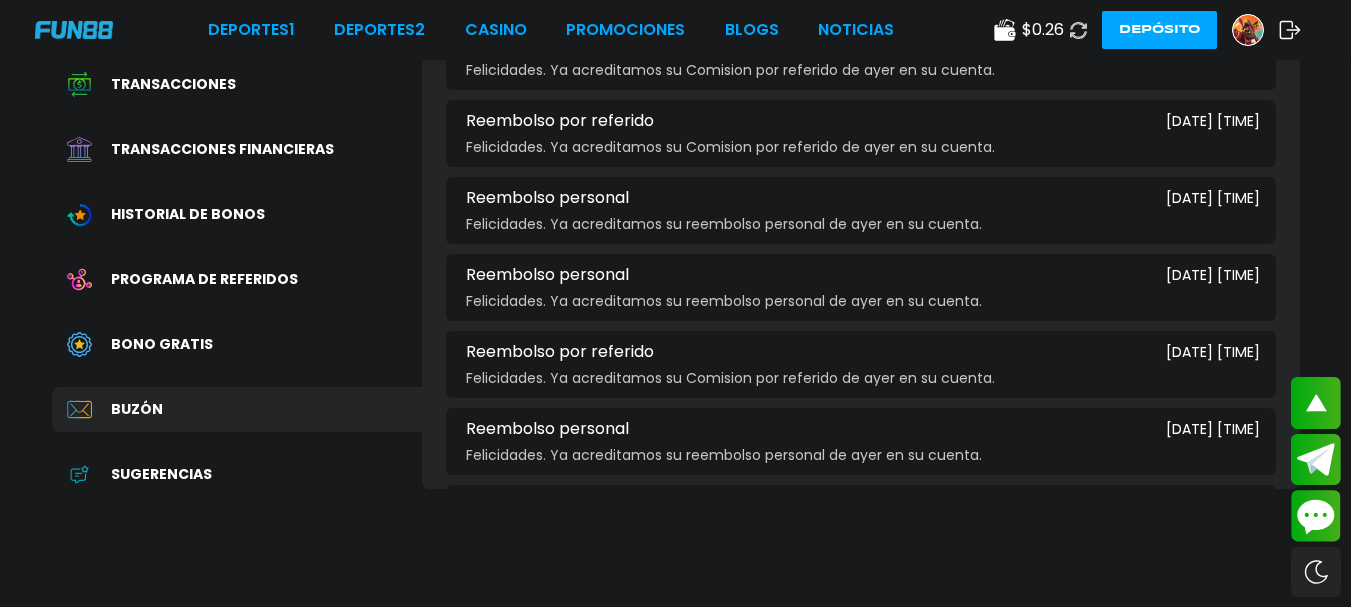 click on "Bono Gratis" at bounding box center (162, 344) 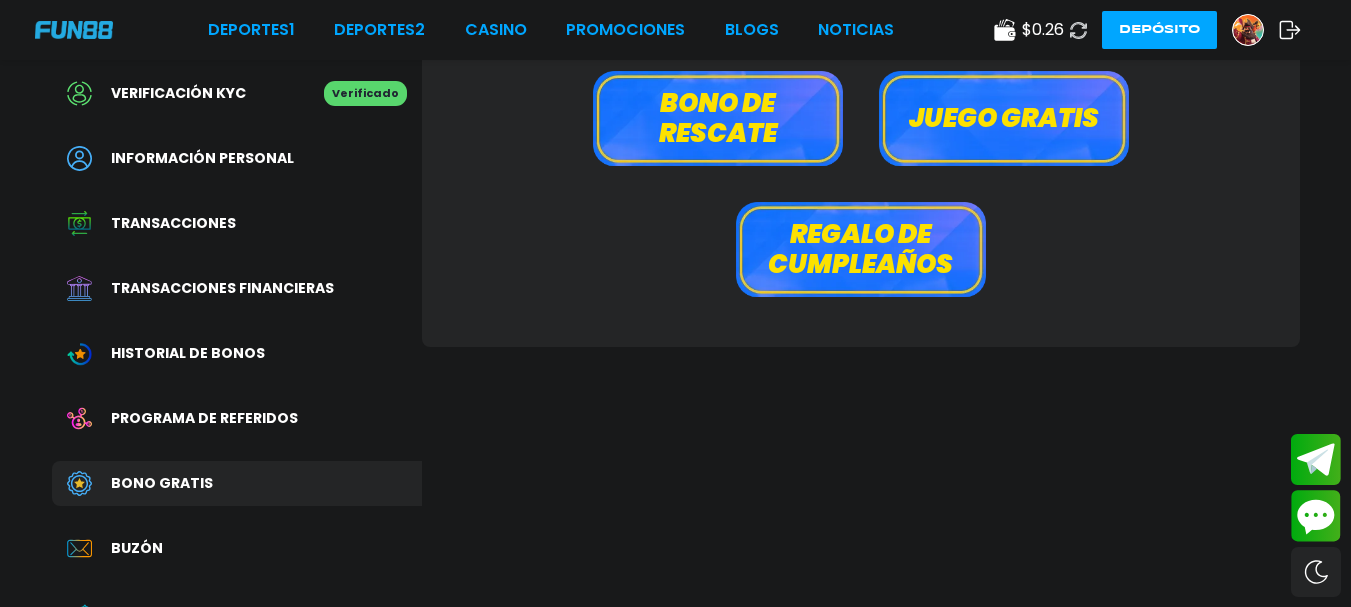 scroll, scrollTop: 91, scrollLeft: 0, axis: vertical 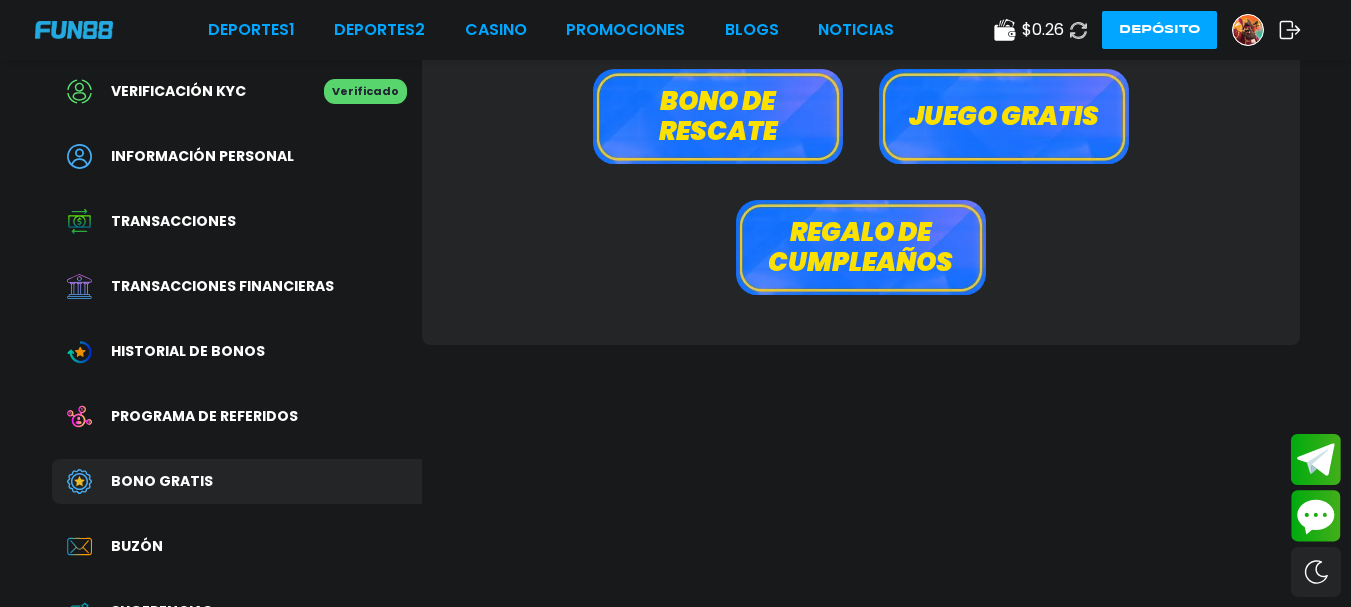click on "Bono de rescate" at bounding box center (718, 116) 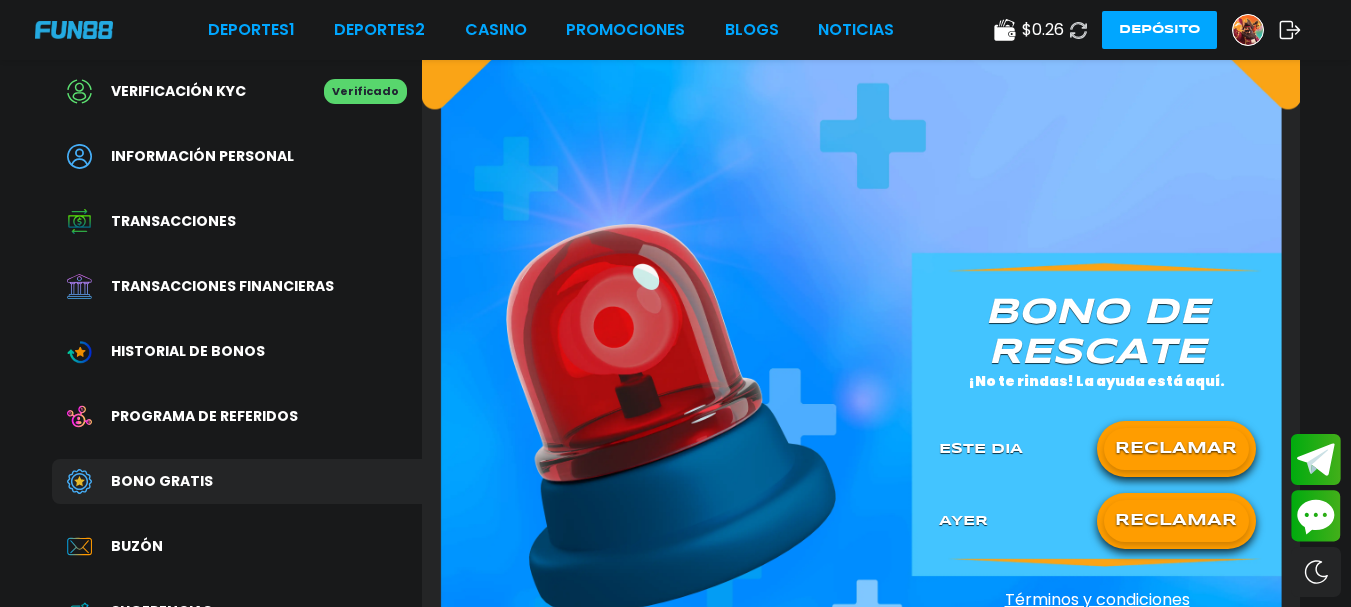 drag, startPoint x: 662, startPoint y: 131, endPoint x: 1020, endPoint y: 310, distance: 400.25616 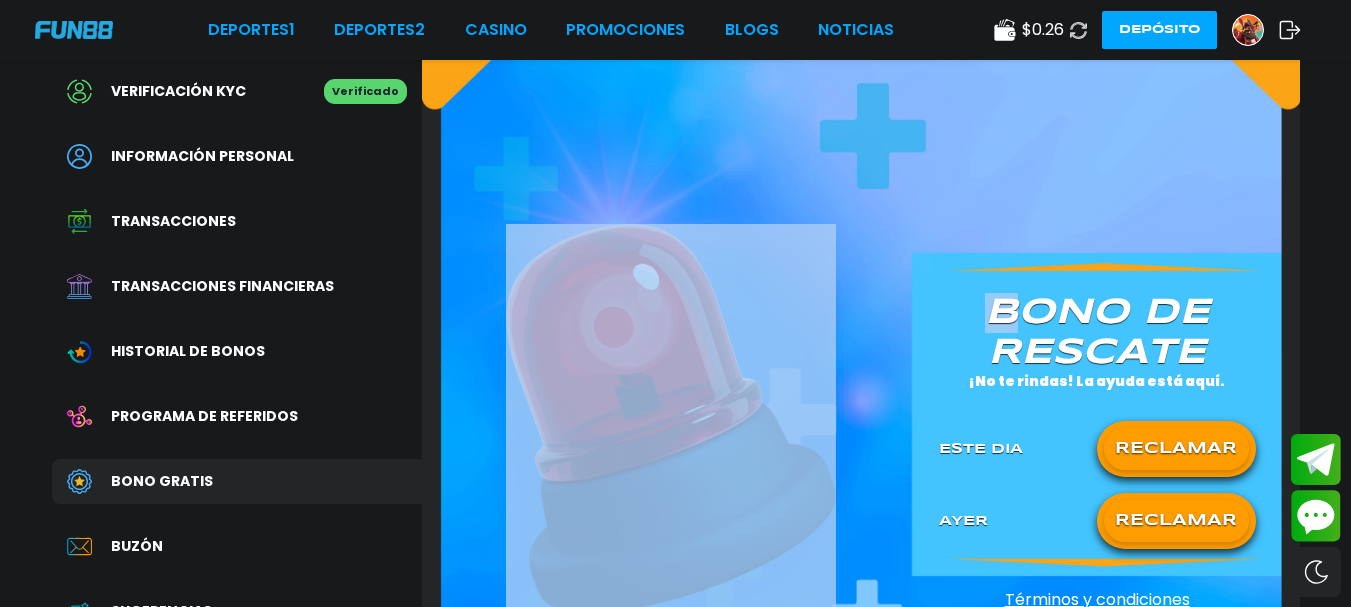 click on "RECLAMAR" at bounding box center [1176, 521] 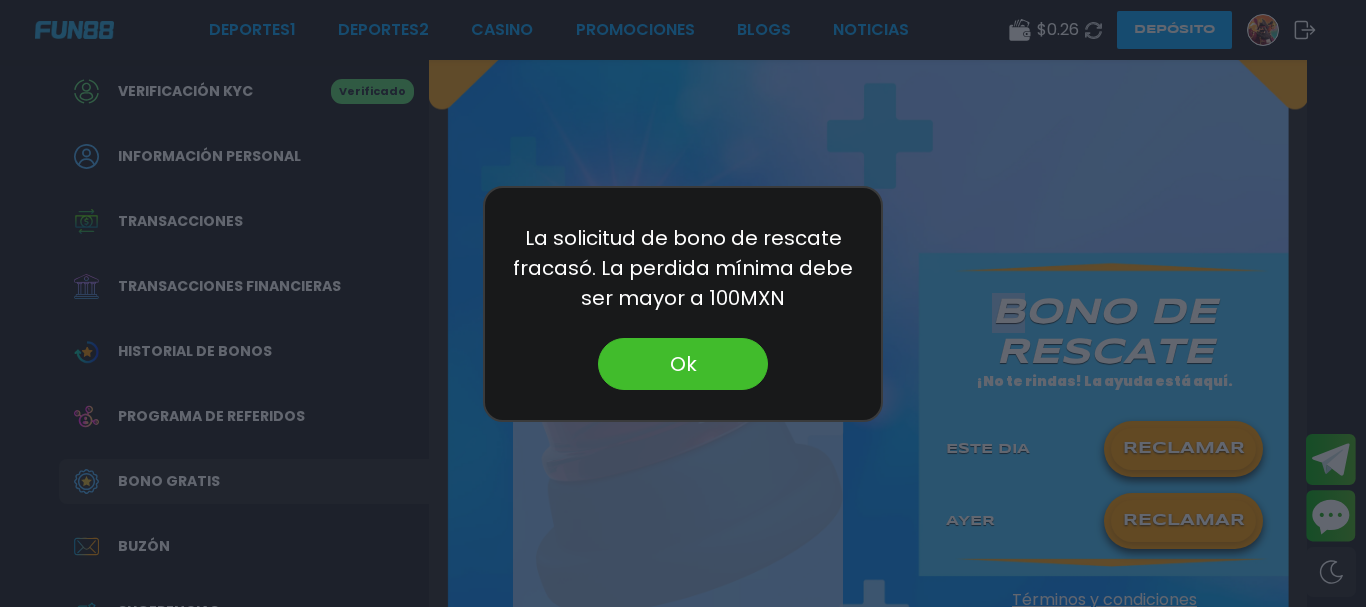 click on "Ok" at bounding box center [683, 364] 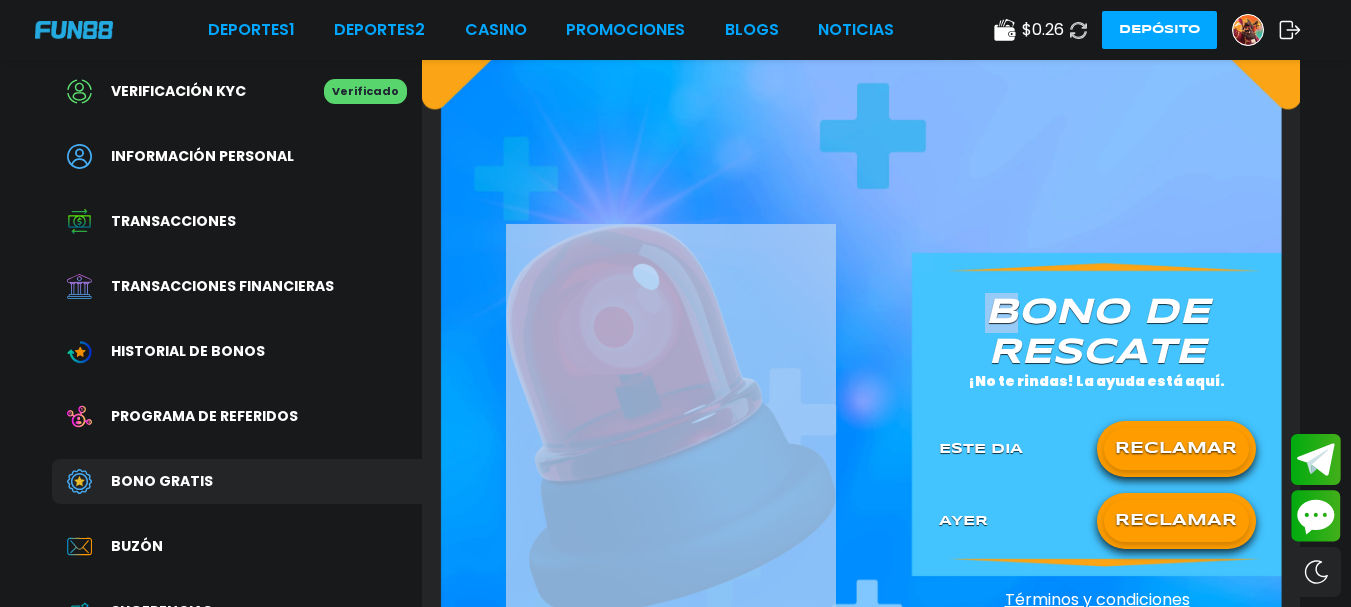 click on "RECLAMAR" at bounding box center (1176, 449) 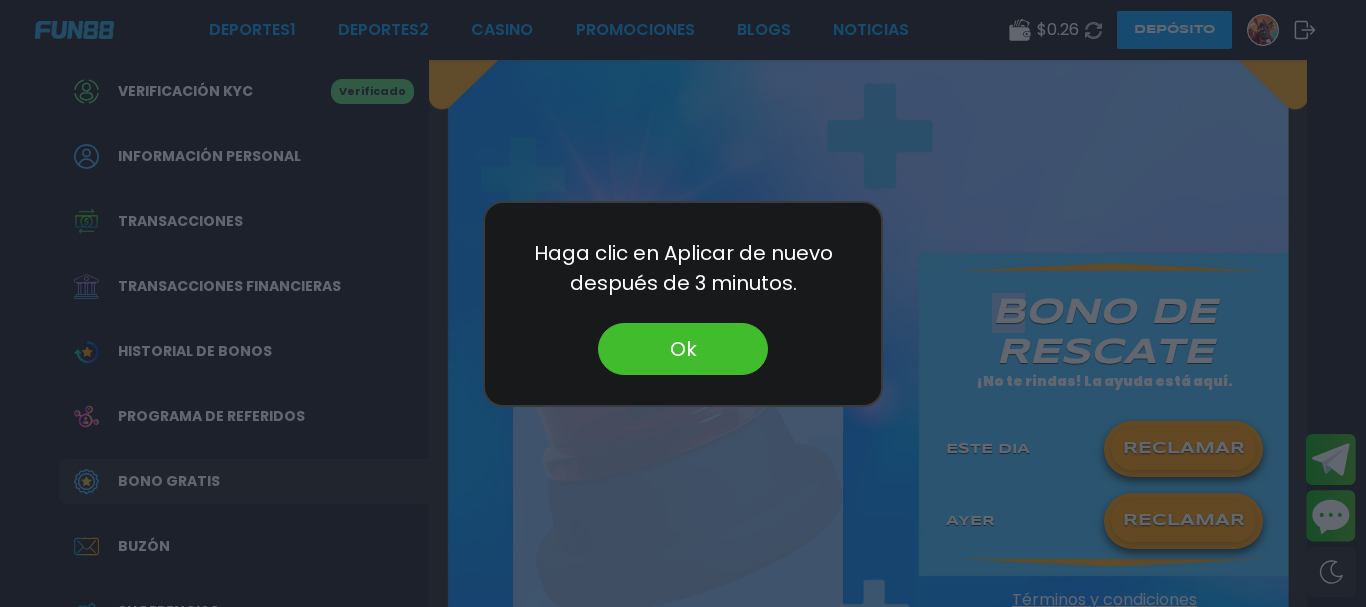 click on "Ok" at bounding box center (683, 349) 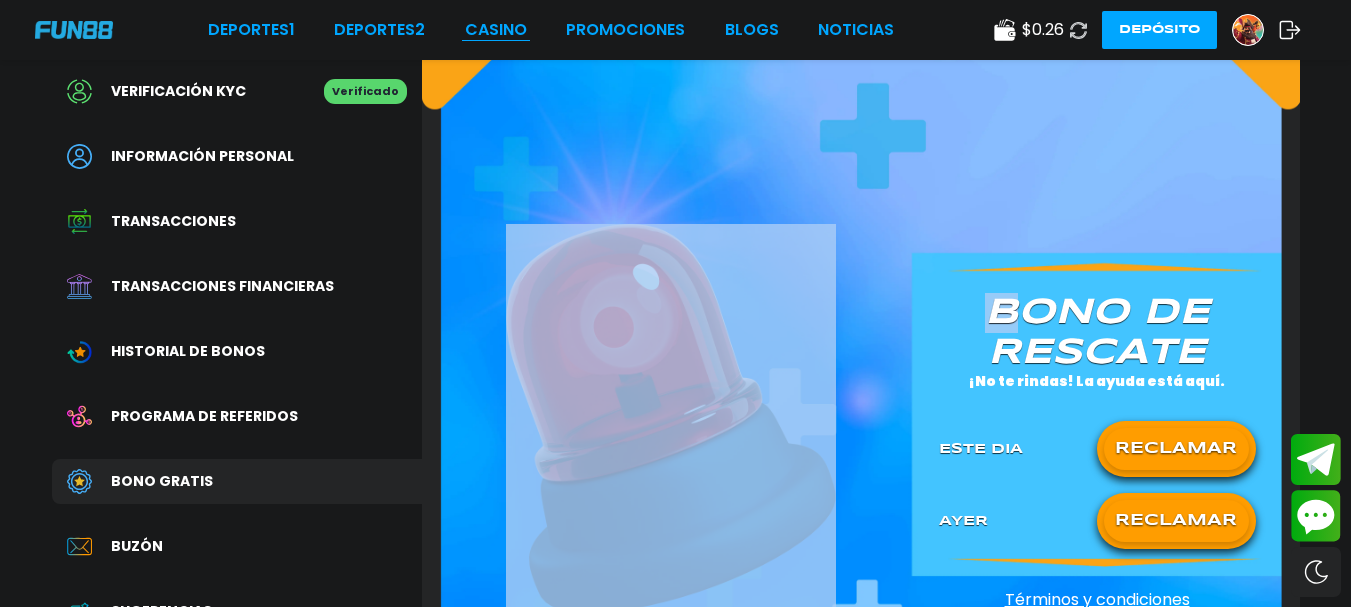 click on "CASINO" at bounding box center (496, 30) 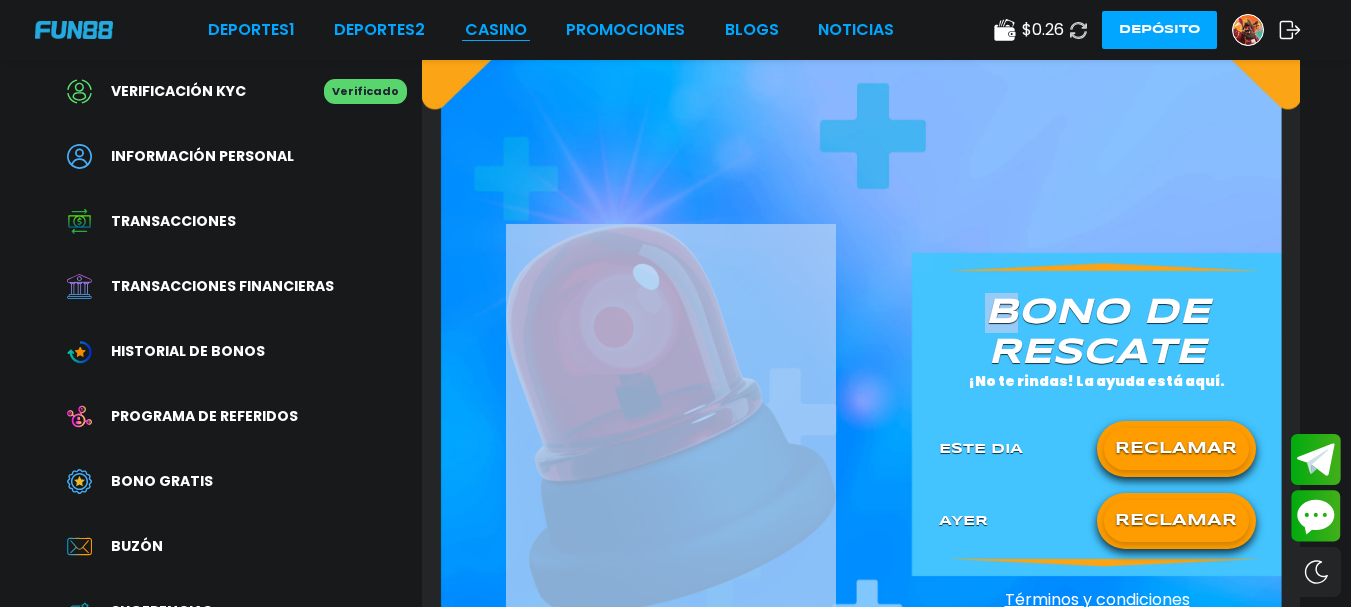 click on "CASINO" at bounding box center (496, 30) 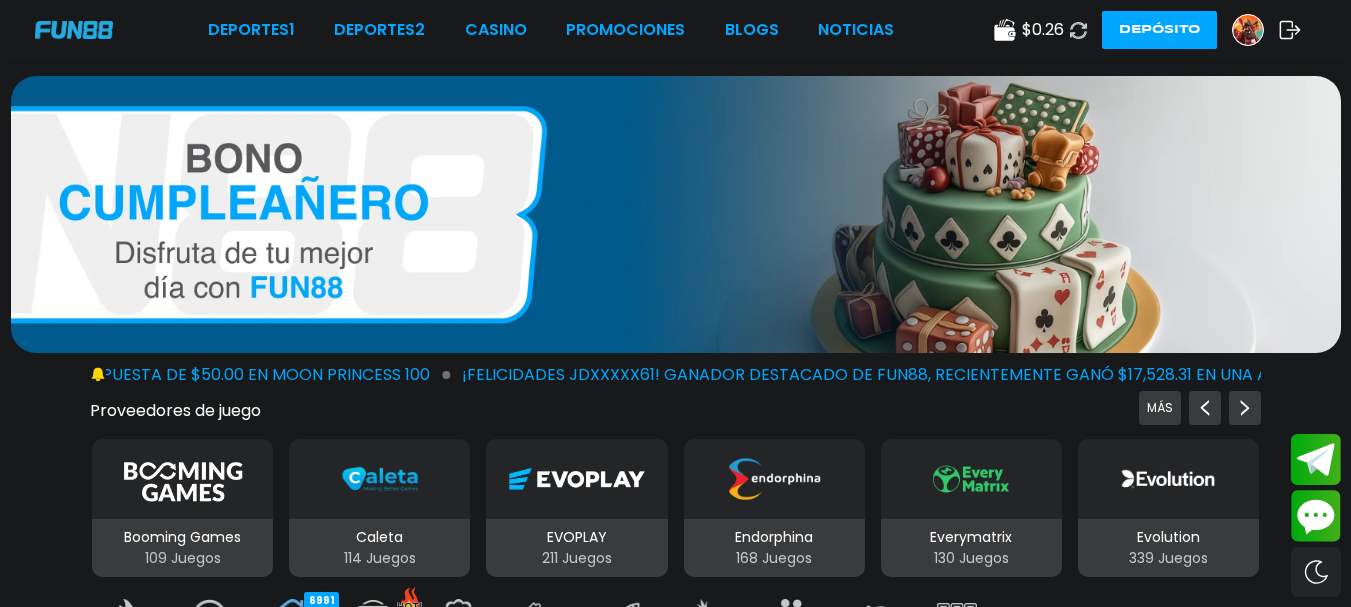 click at bounding box center (1078, 30) 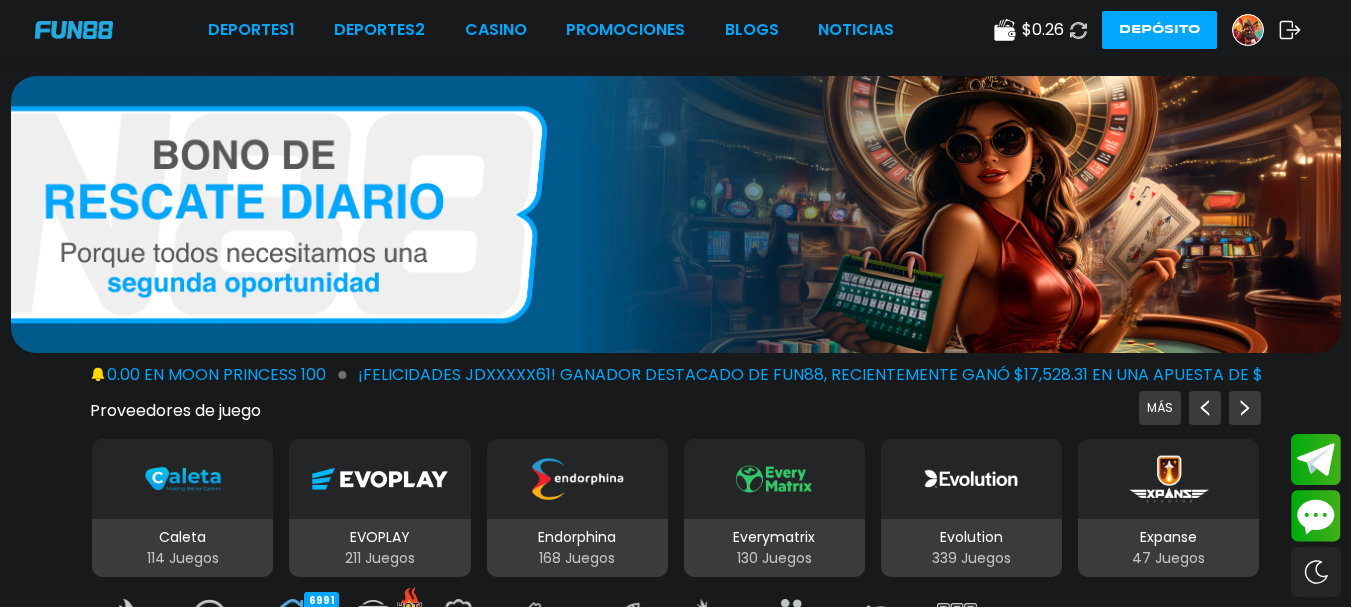 click 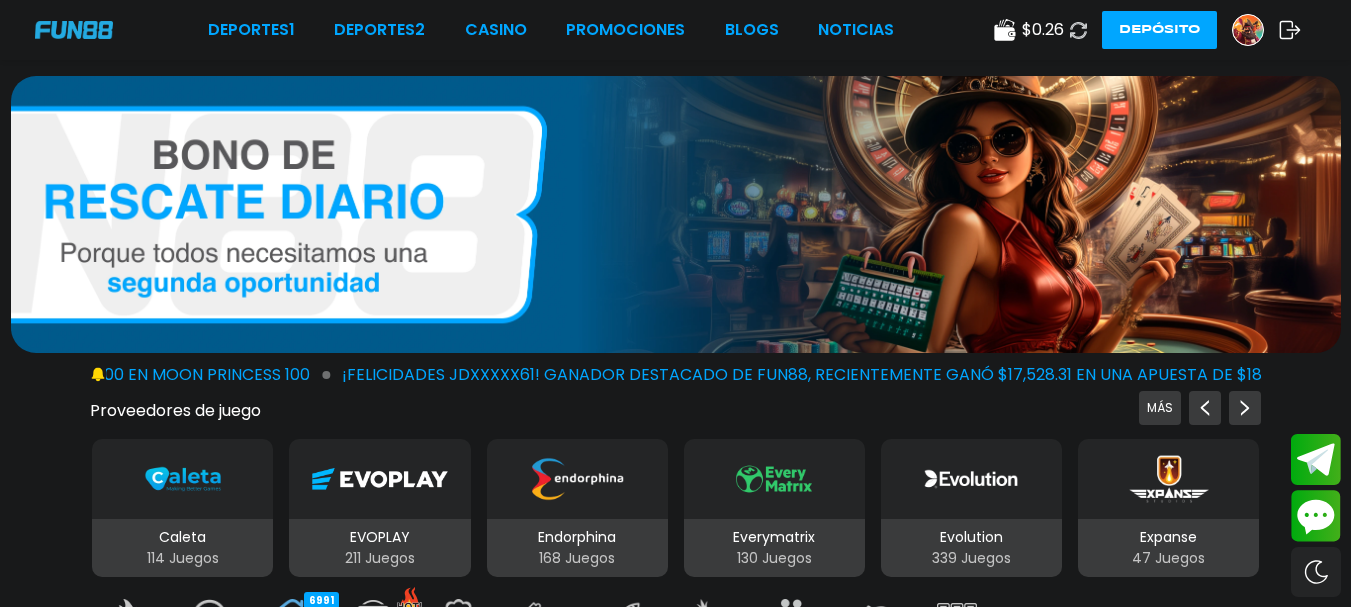 click 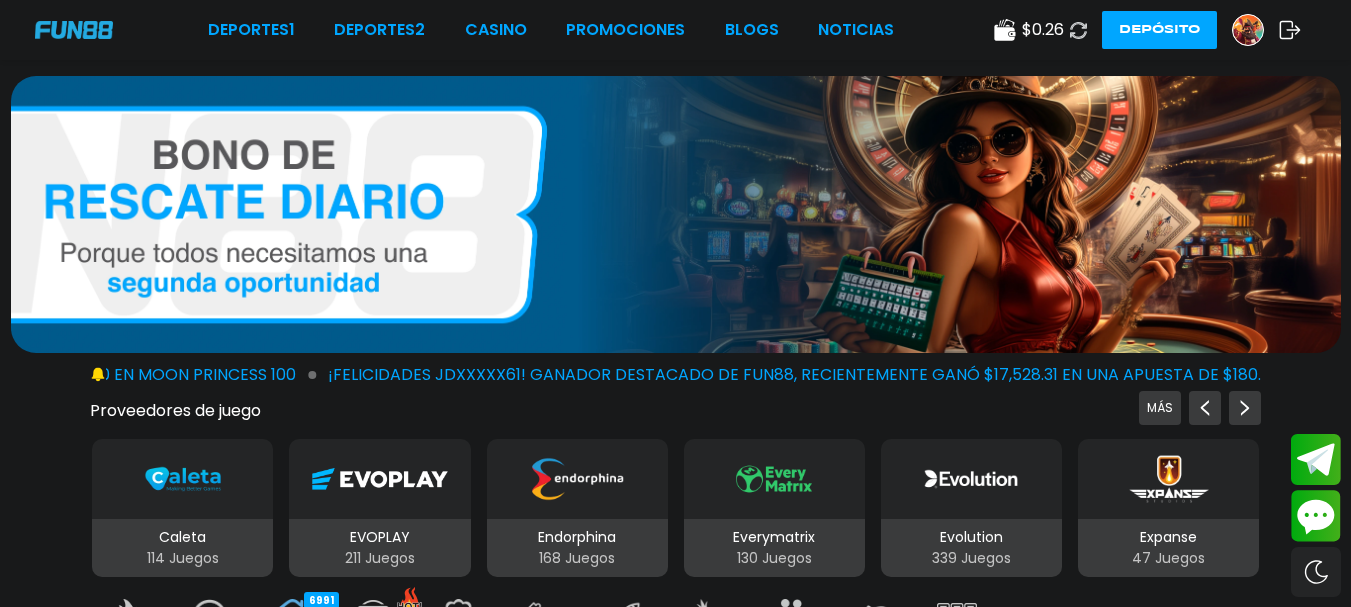 click 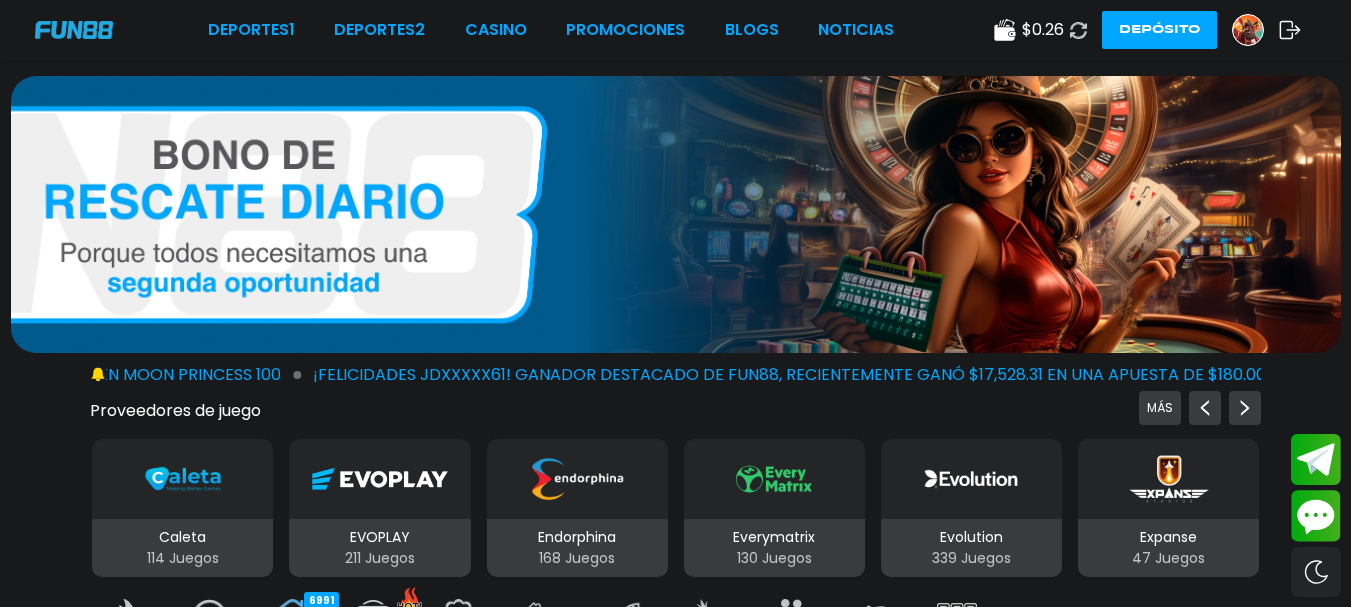 click 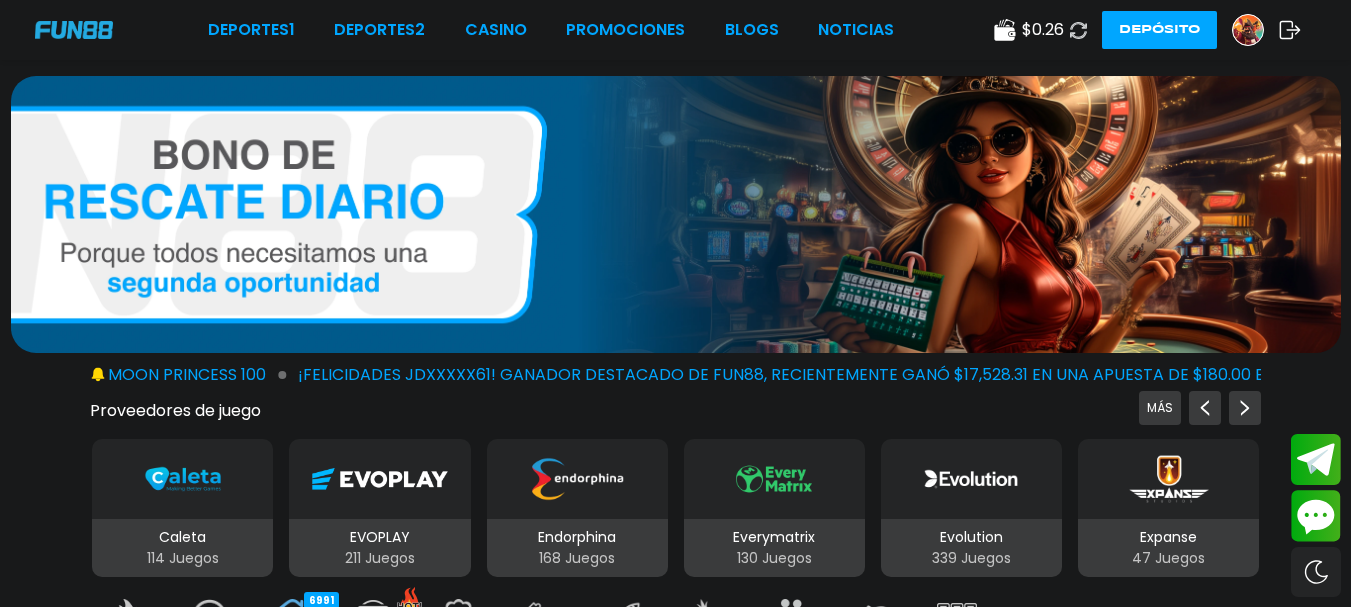 click 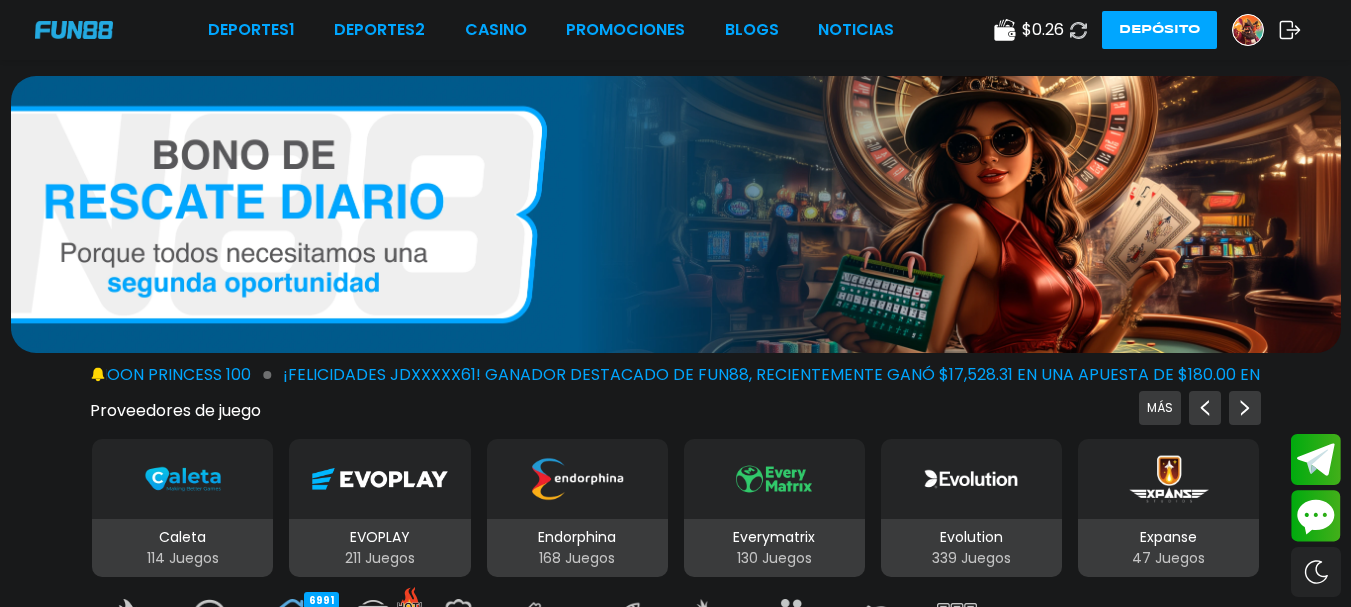 click at bounding box center [1078, 30] 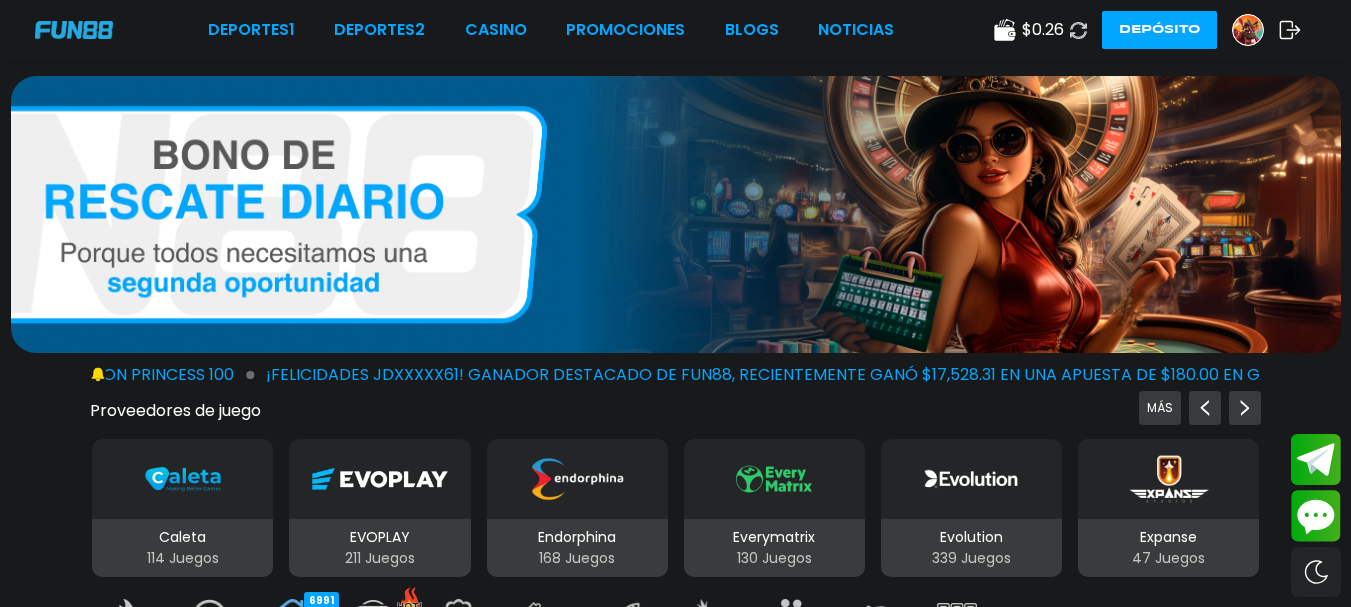 click at bounding box center (1078, 30) 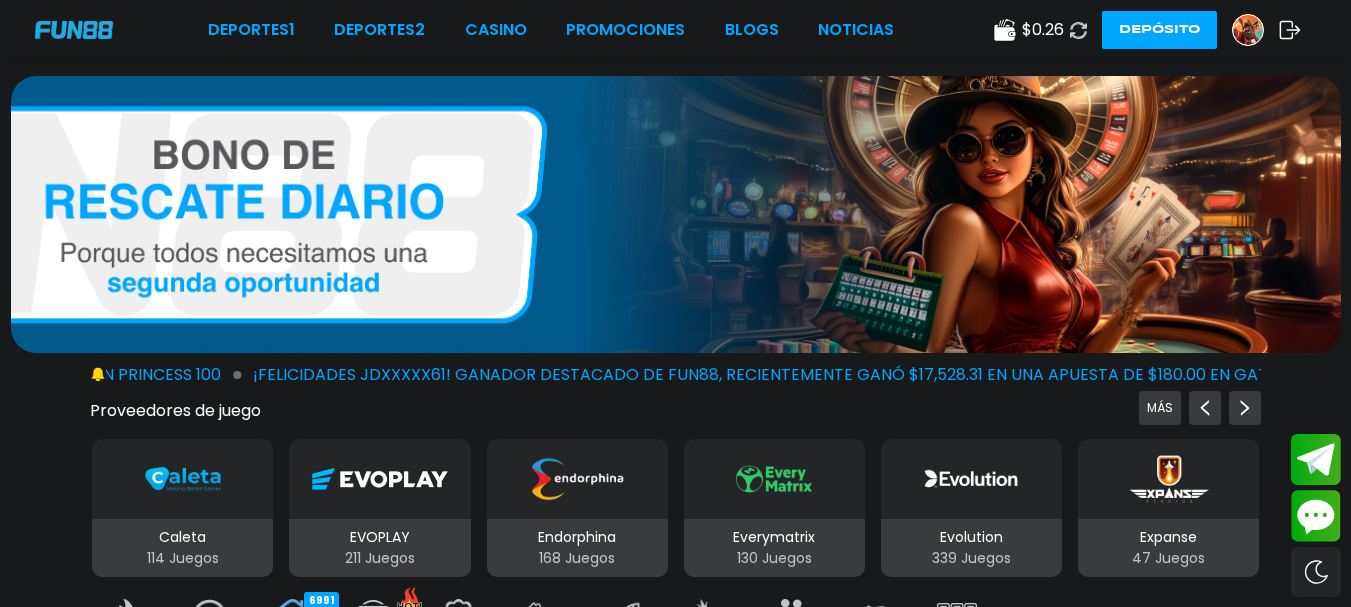 click 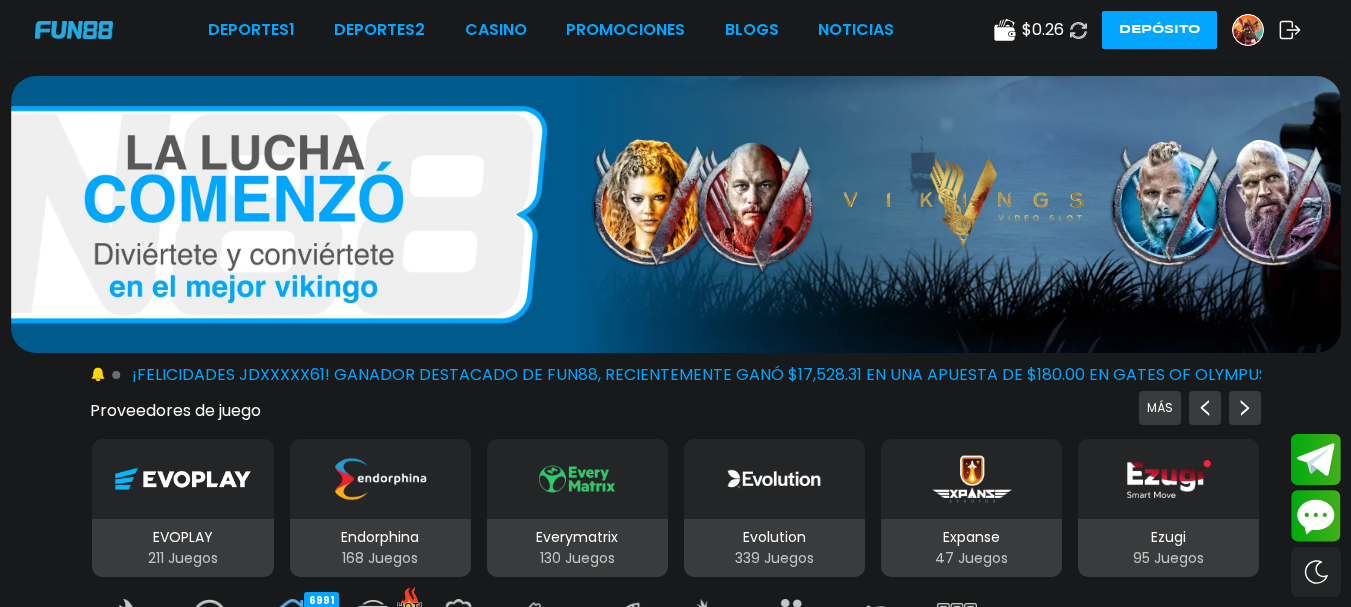 click 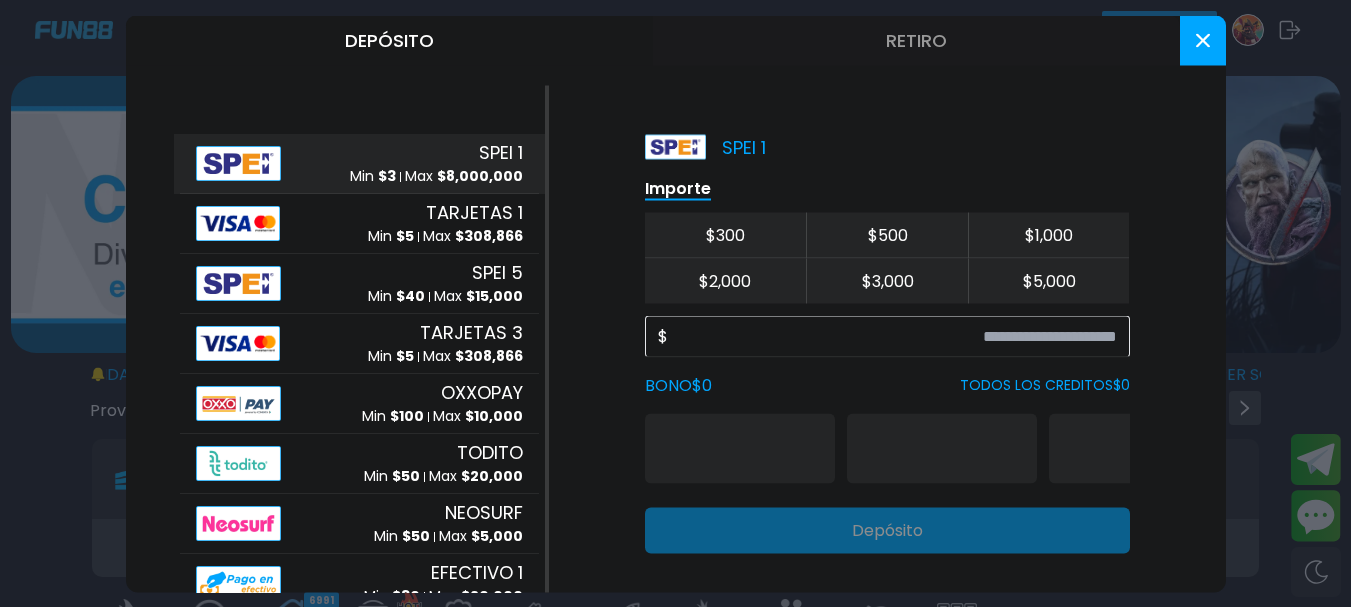 click on "Retiro" at bounding box center (916, 40) 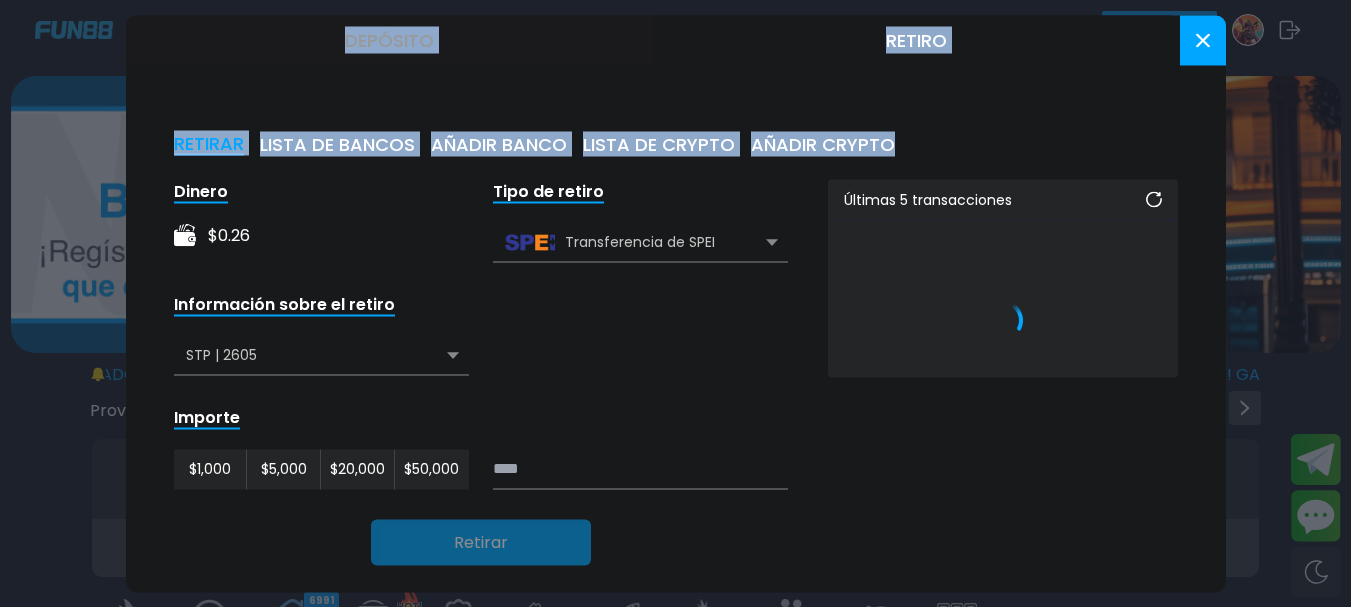drag, startPoint x: 919, startPoint y: 43, endPoint x: 991, endPoint y: 98, distance: 90.60353 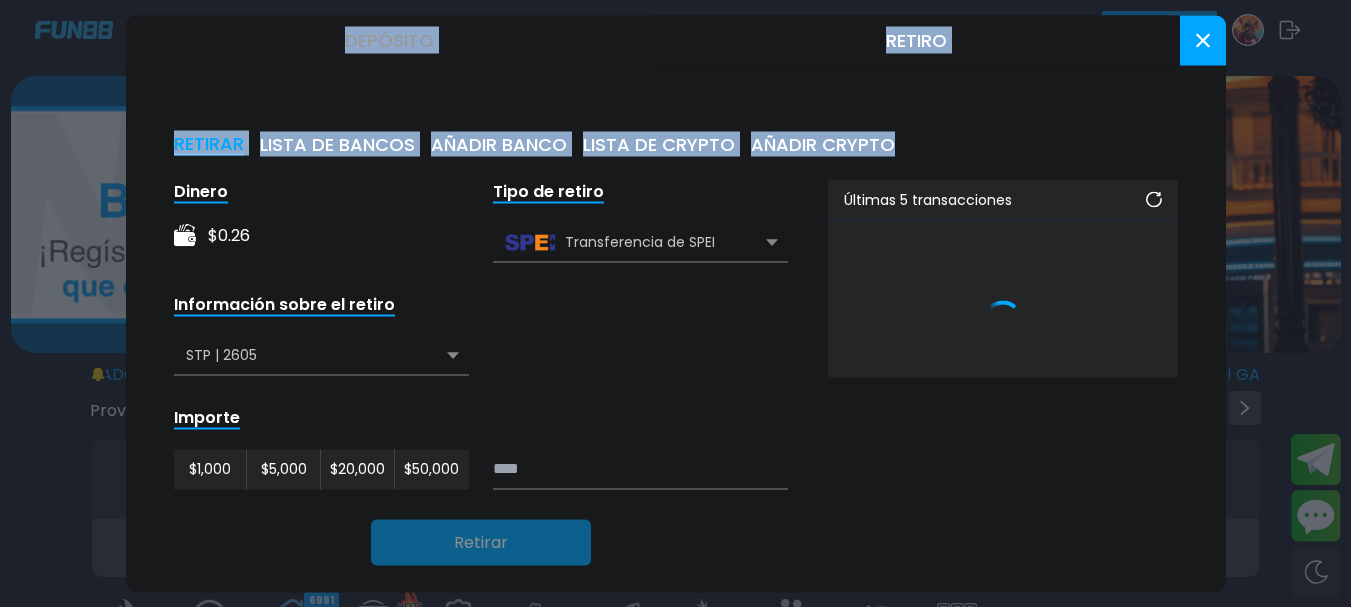 click on "Depósito Retiro RETIRAR LISTA DE BANCOS AÑADIR BANCO LISTA DE CRYPTO AÑADIR CRYPTO Dinero $  0.26 Tipo de retiro Transferencia de SPEI Transferencia de SPEI Transferencia de Crypto Astropay Información sobre el retiro STP | ***[LAST_FOUR] STP | ***[LAST_FOUR] Importe $ 1,000 $ 5,000 $ 20,000 $ 50,000 Retirar Últimas 5 transacciones" at bounding box center [675, 5548] 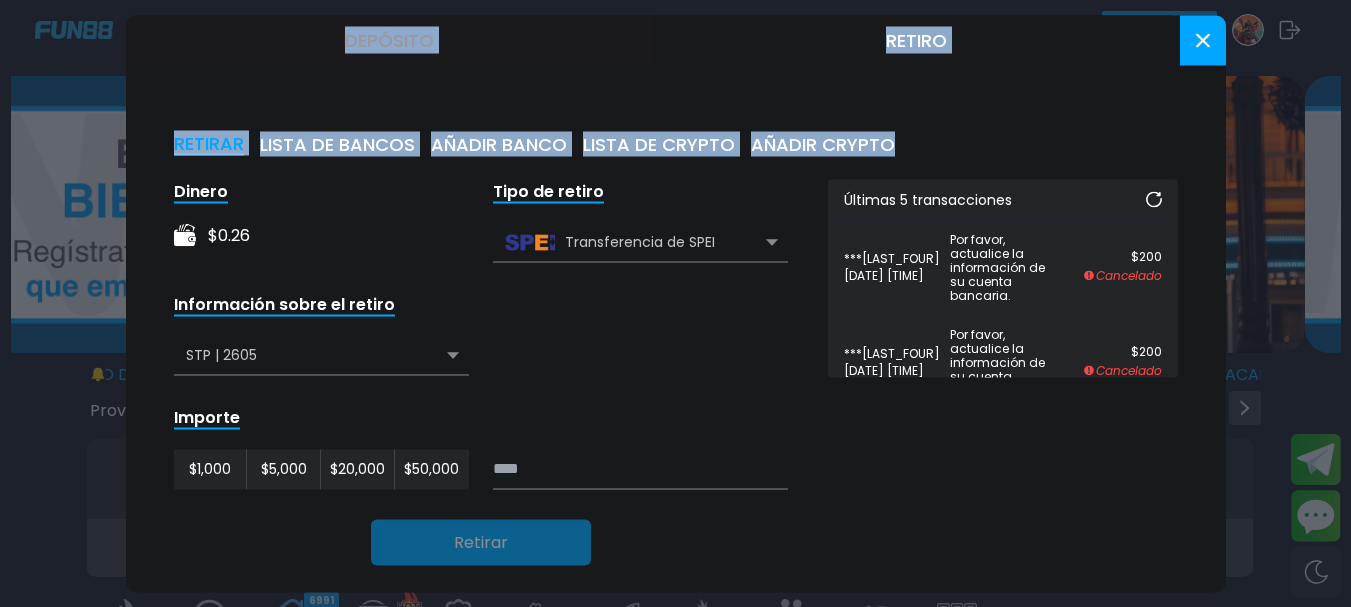 click 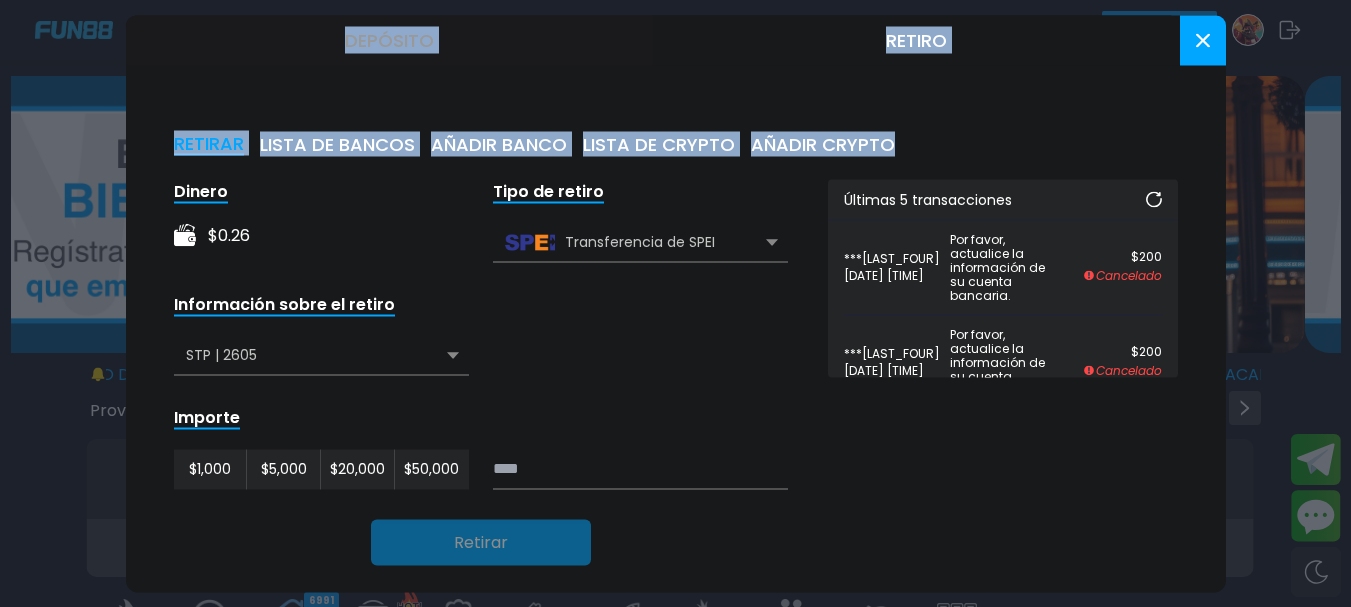 click 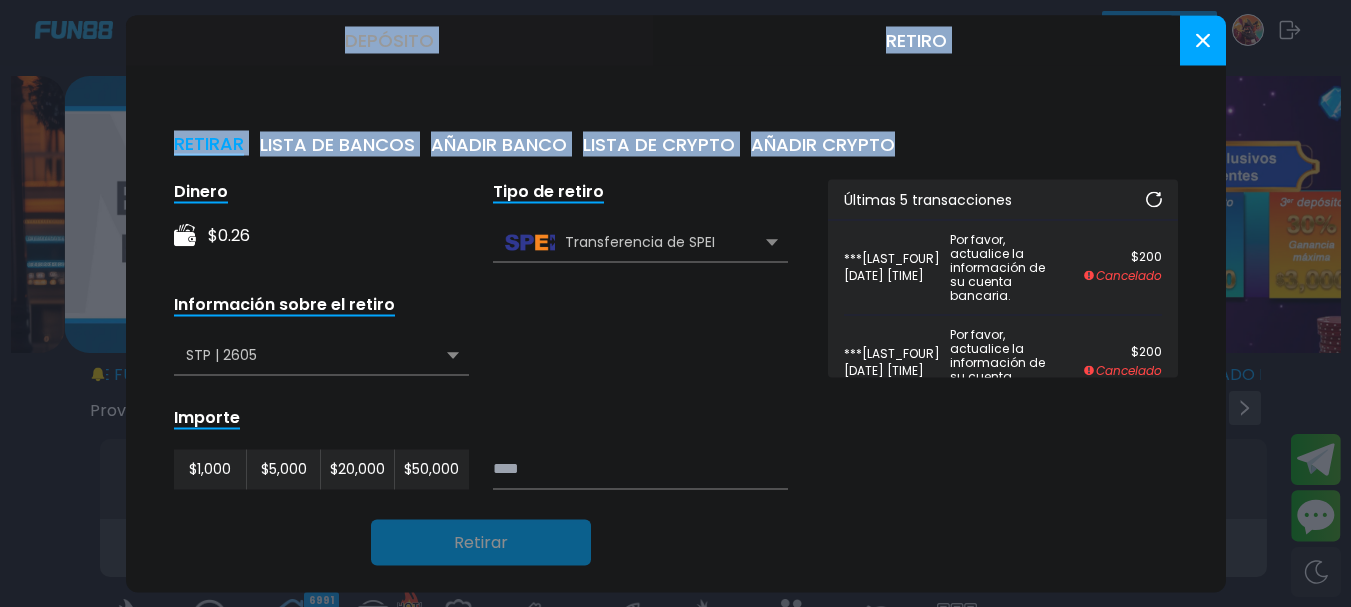 click 